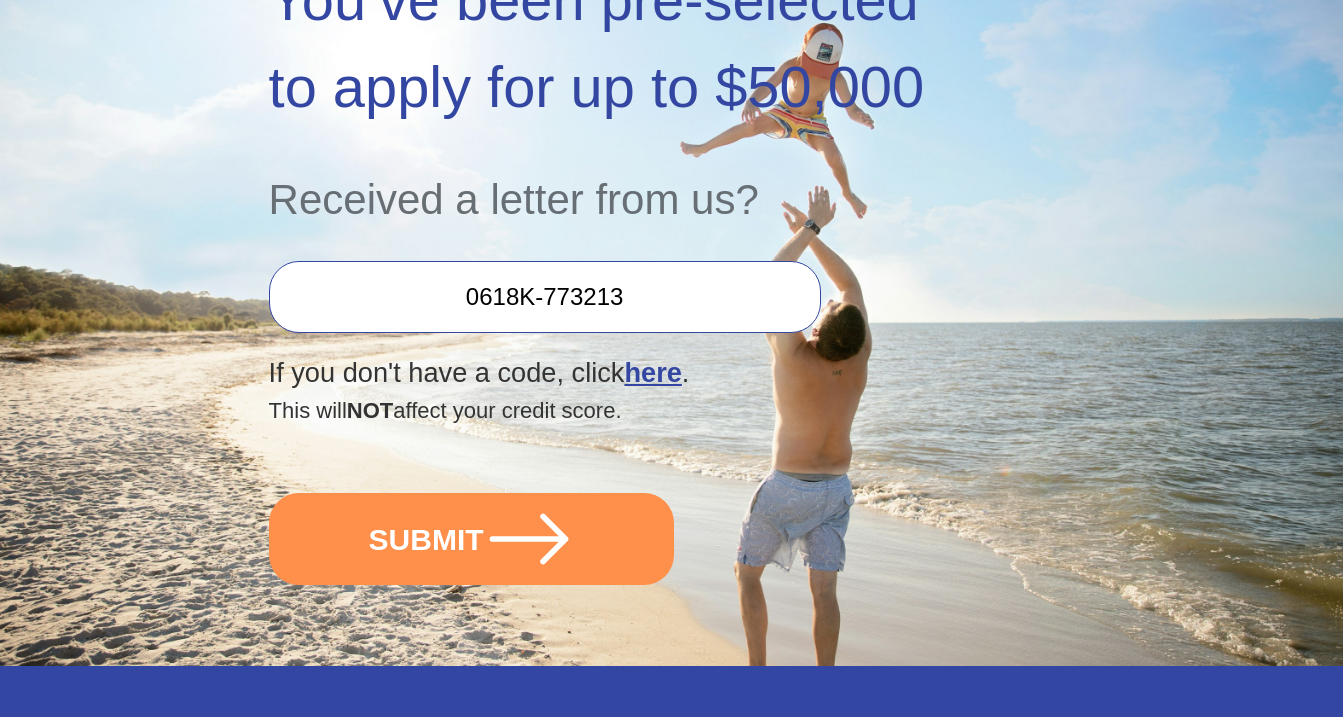 scroll, scrollTop: 400, scrollLeft: 0, axis: vertical 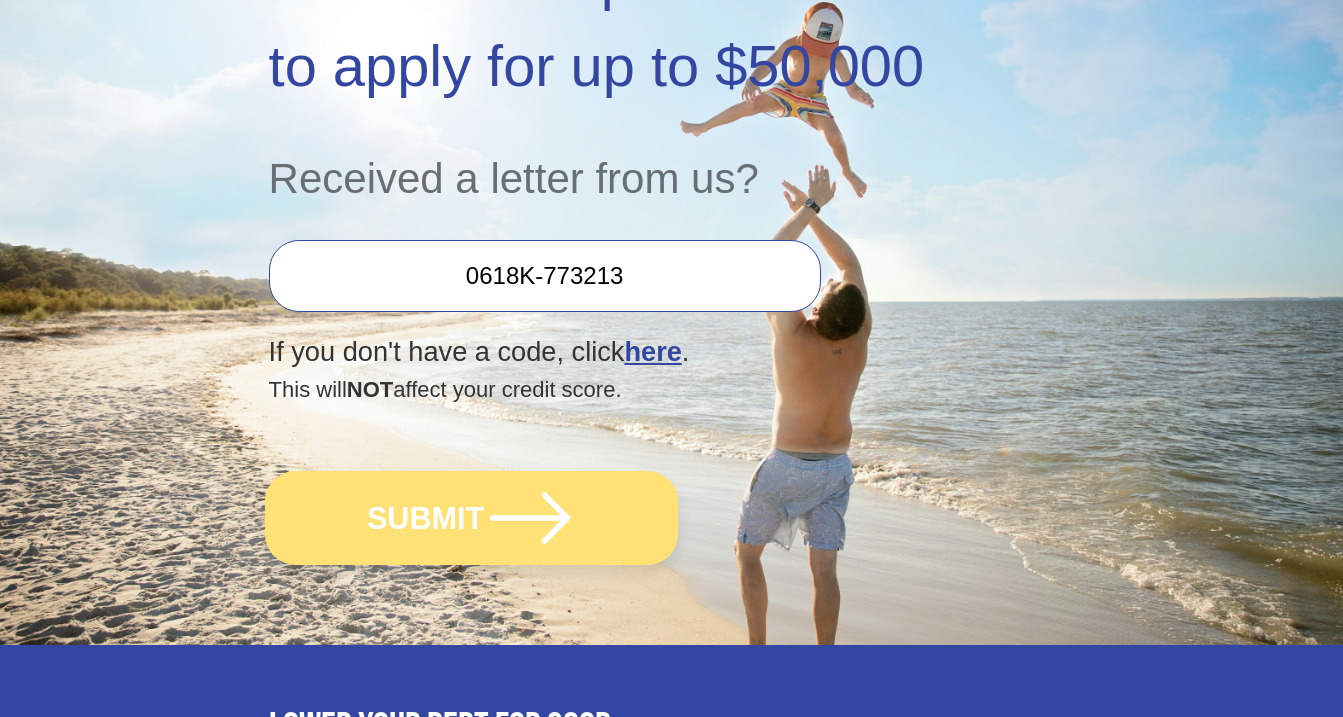 click 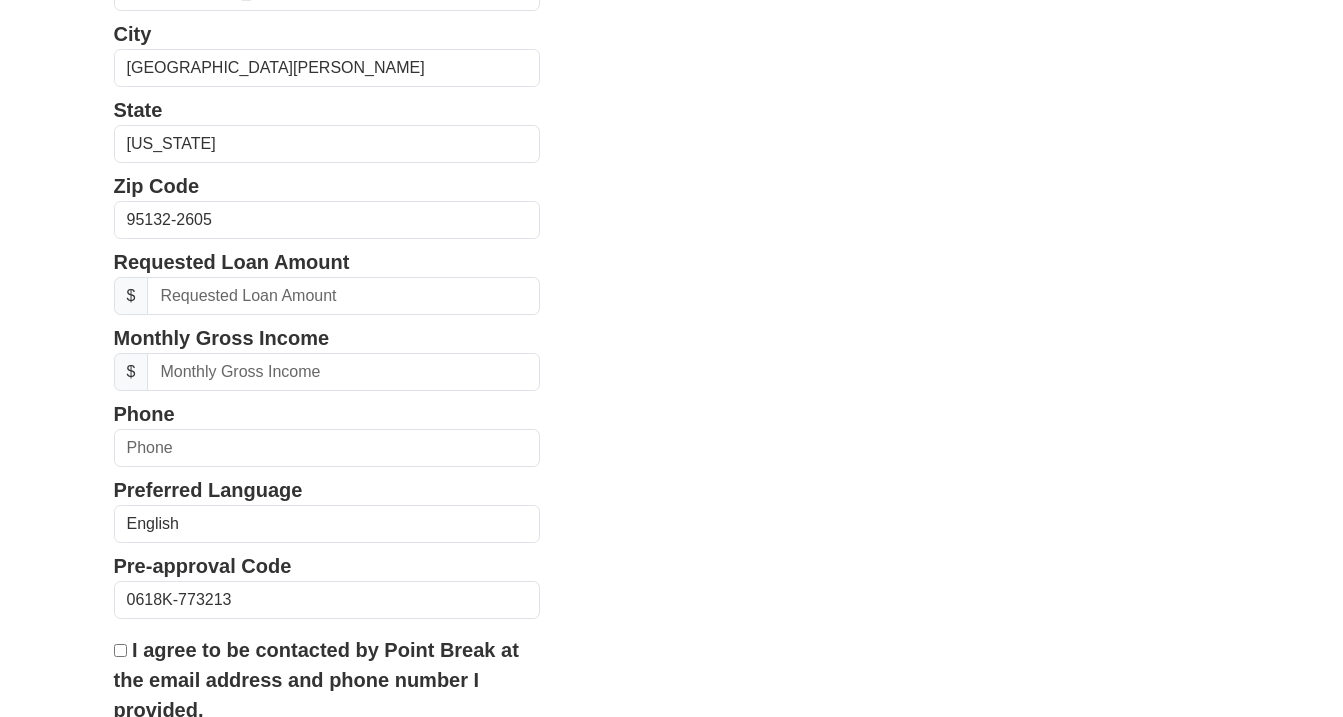 scroll, scrollTop: 640, scrollLeft: 0, axis: vertical 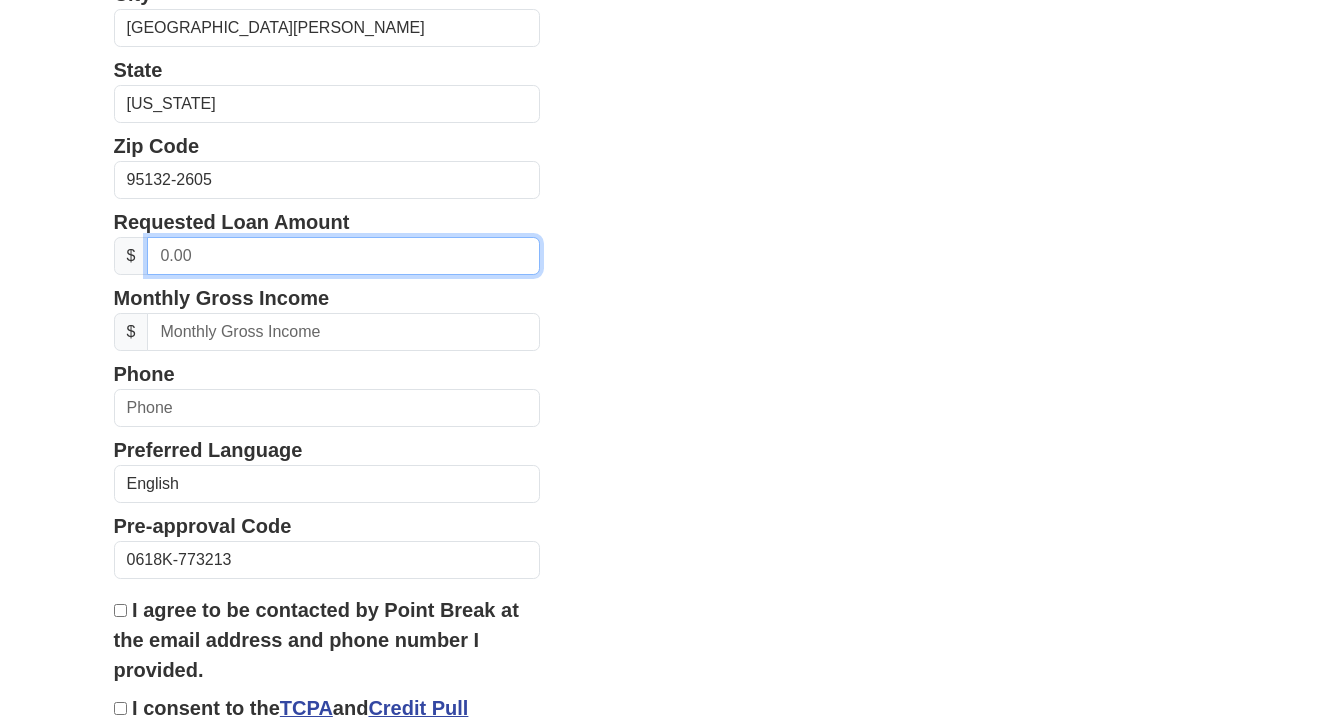 click at bounding box center (343, 256) 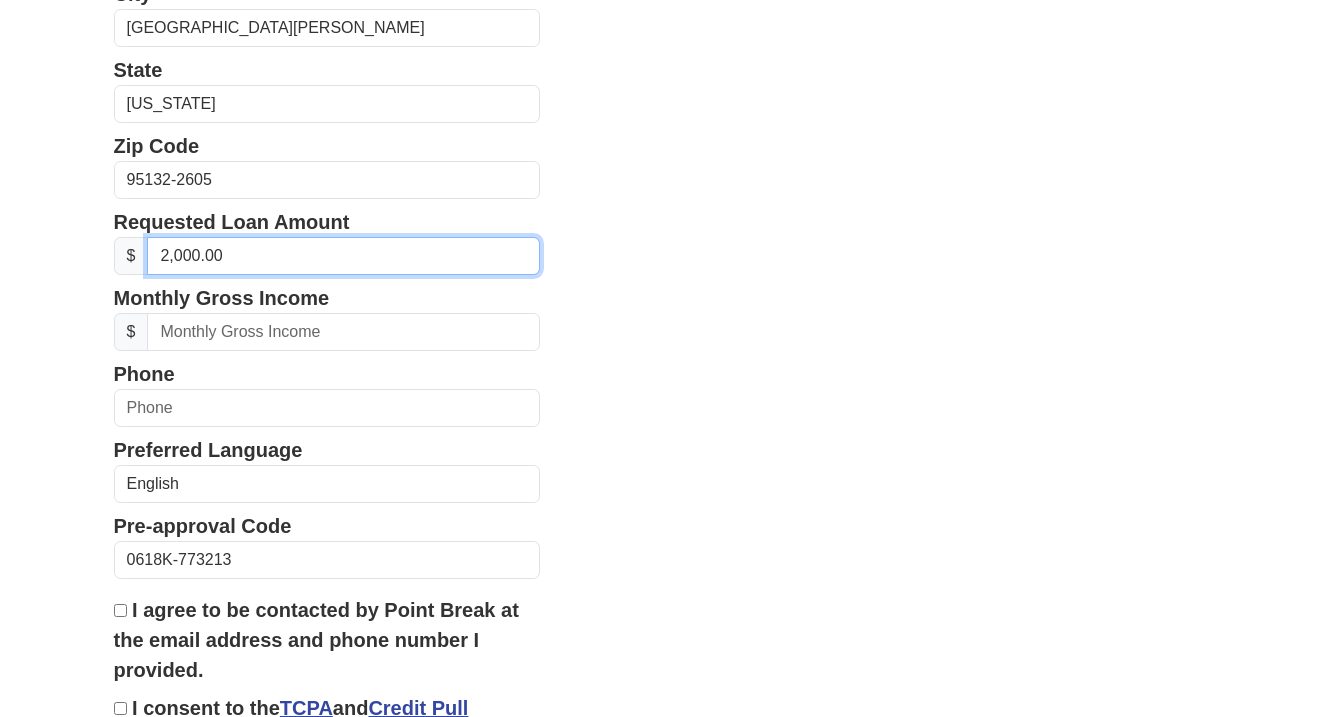 type on "20,000.00" 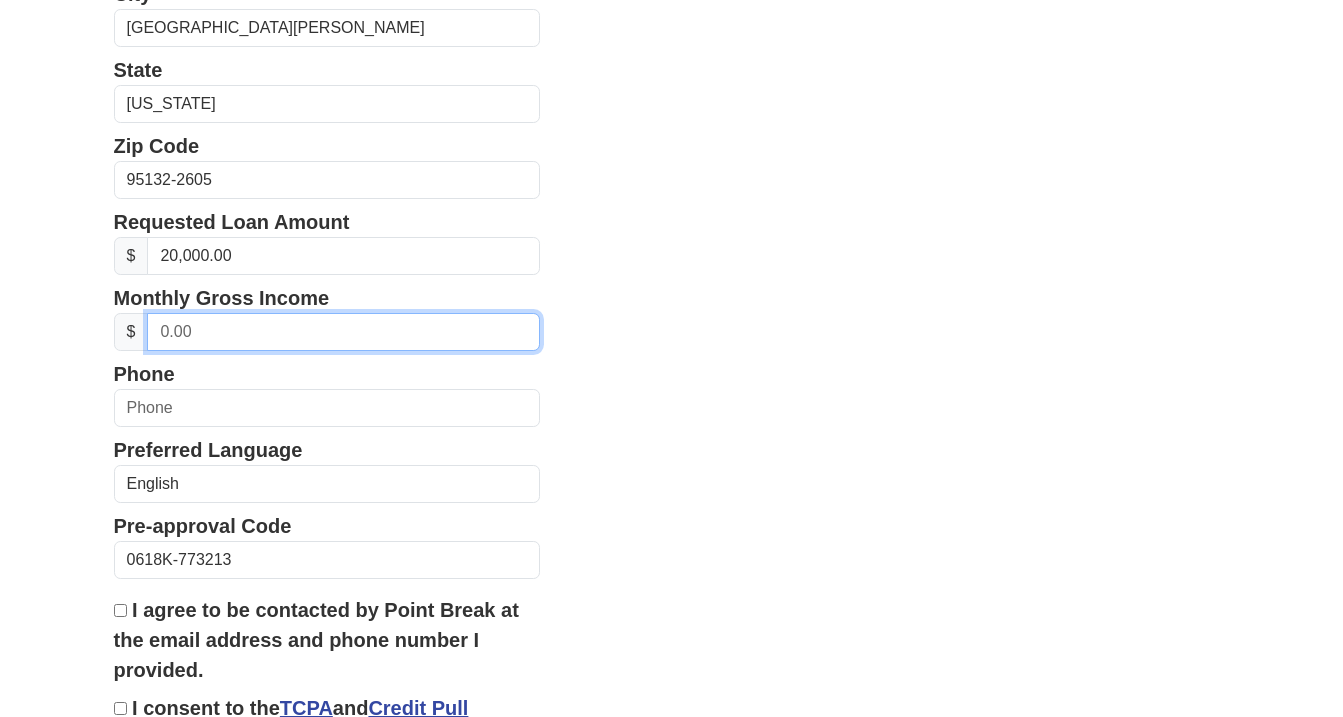 click at bounding box center (343, 332) 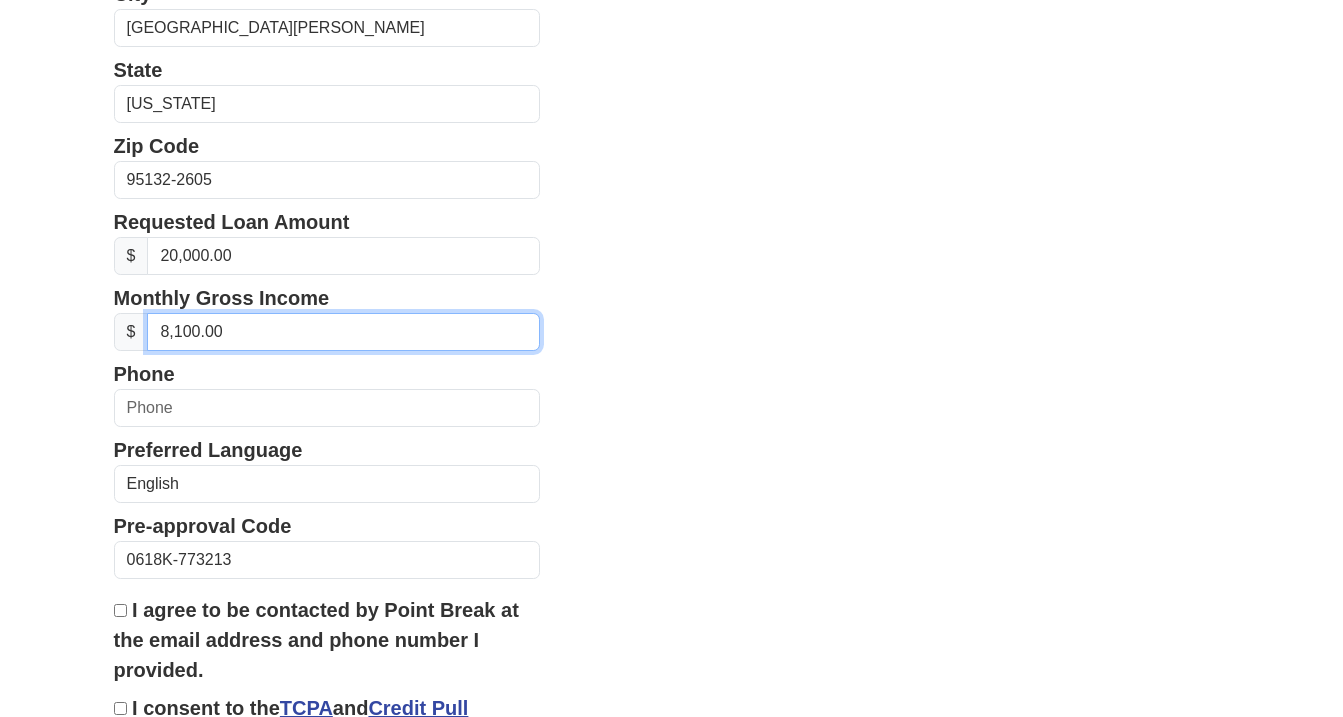 type on "81,000.00" 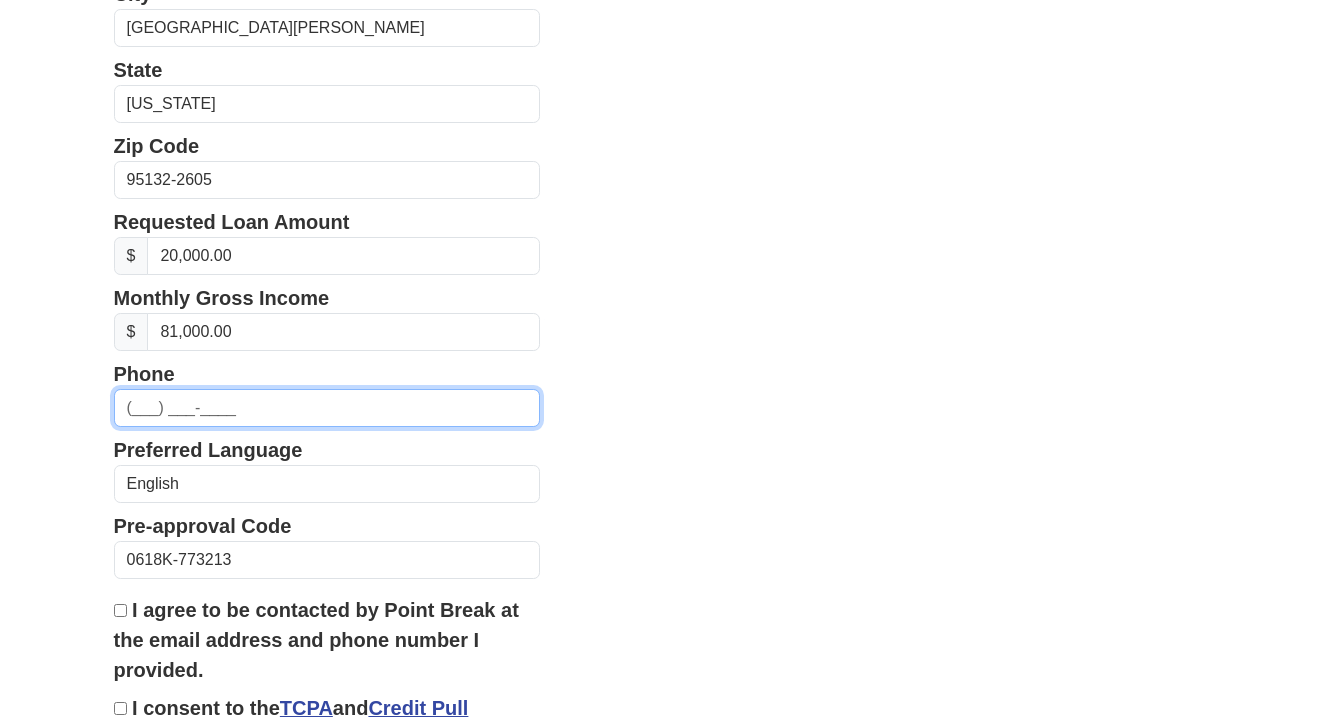 click at bounding box center [327, 408] 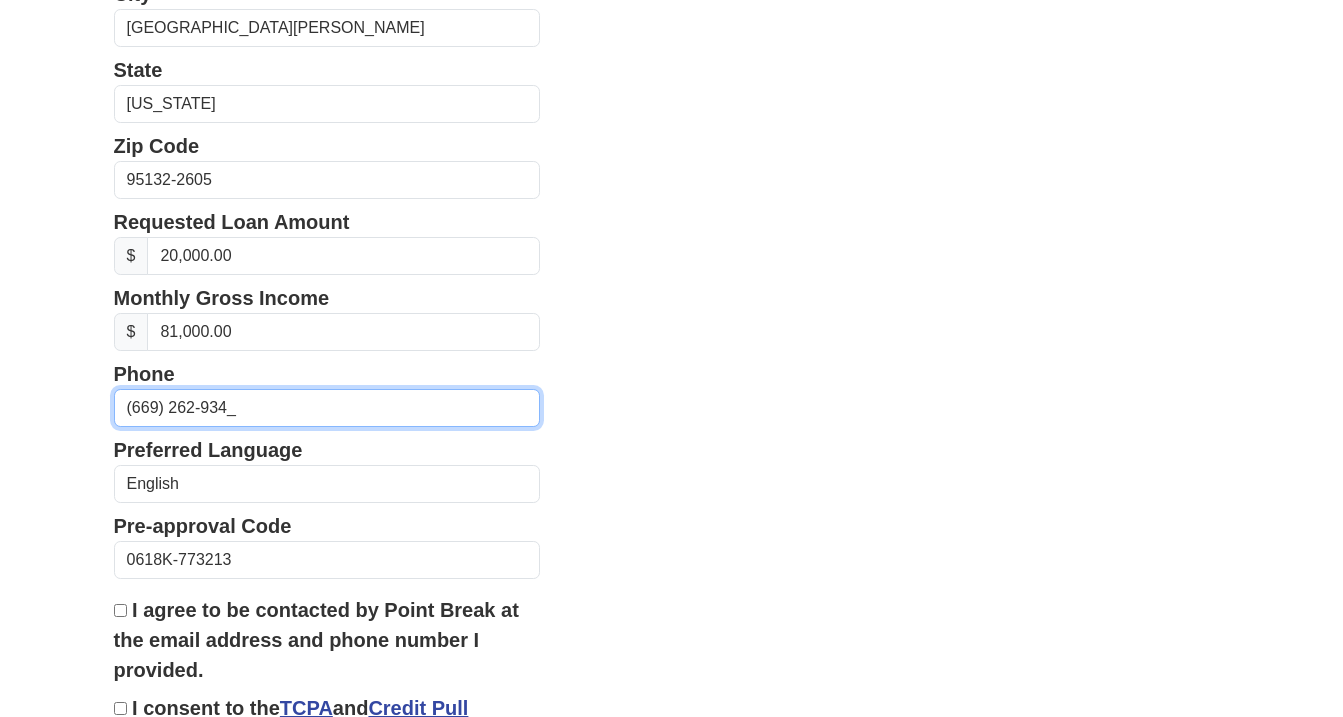 type on "[PHONE_NUMBER]" 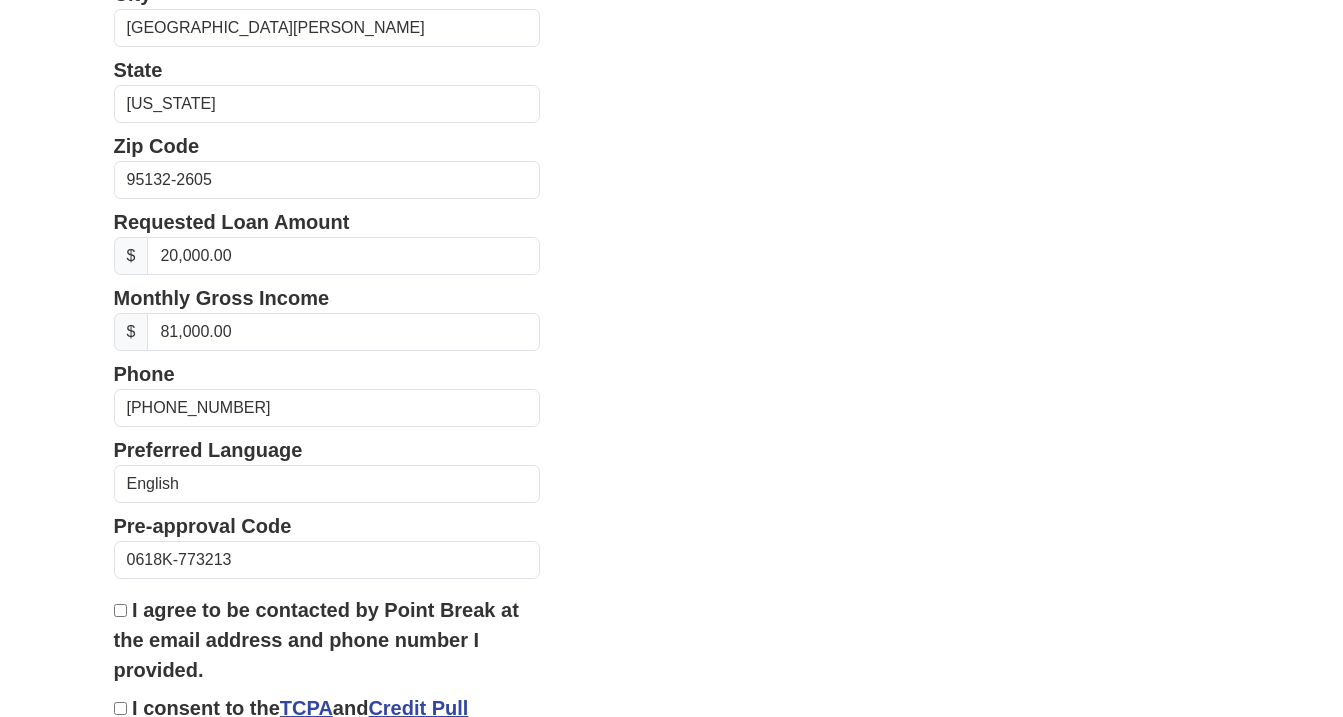 drag, startPoint x: 1332, startPoint y: 254, endPoint x: 1338, endPoint y: 297, distance: 43.416588 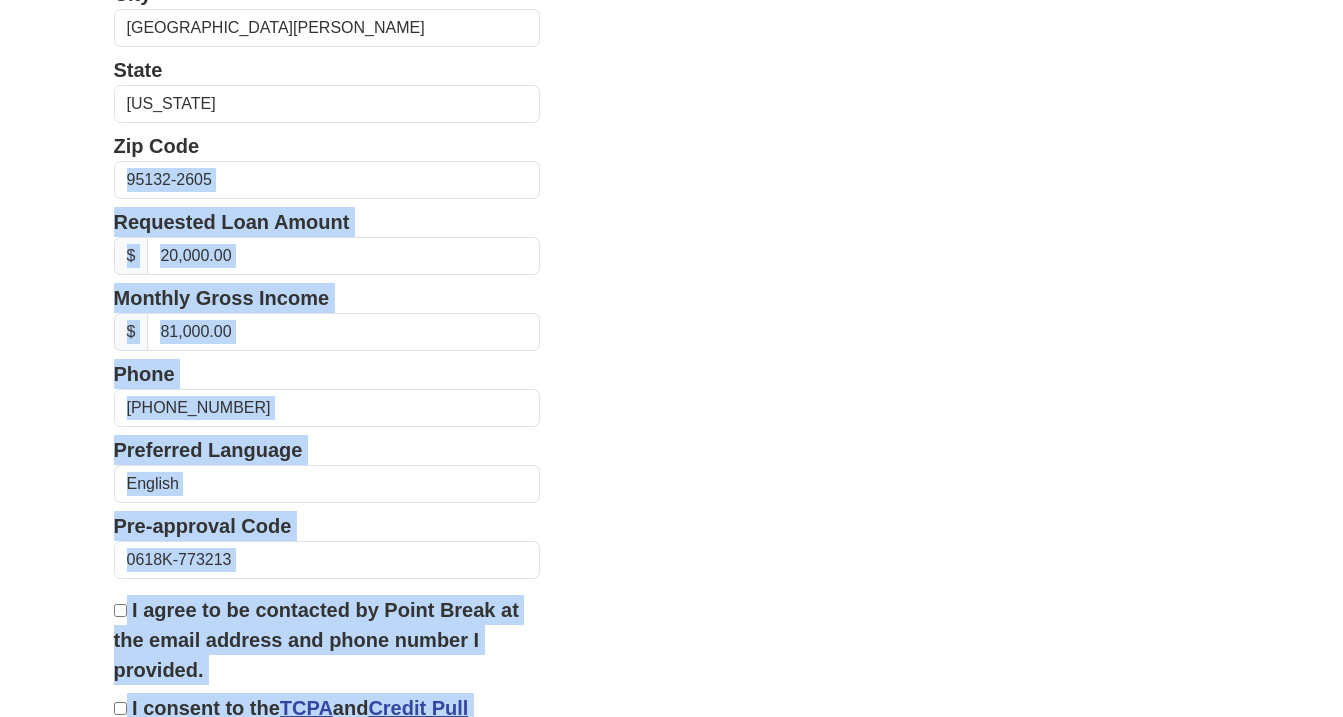 drag, startPoint x: 971, startPoint y: 156, endPoint x: 942, endPoint y: -1, distance: 159.65588 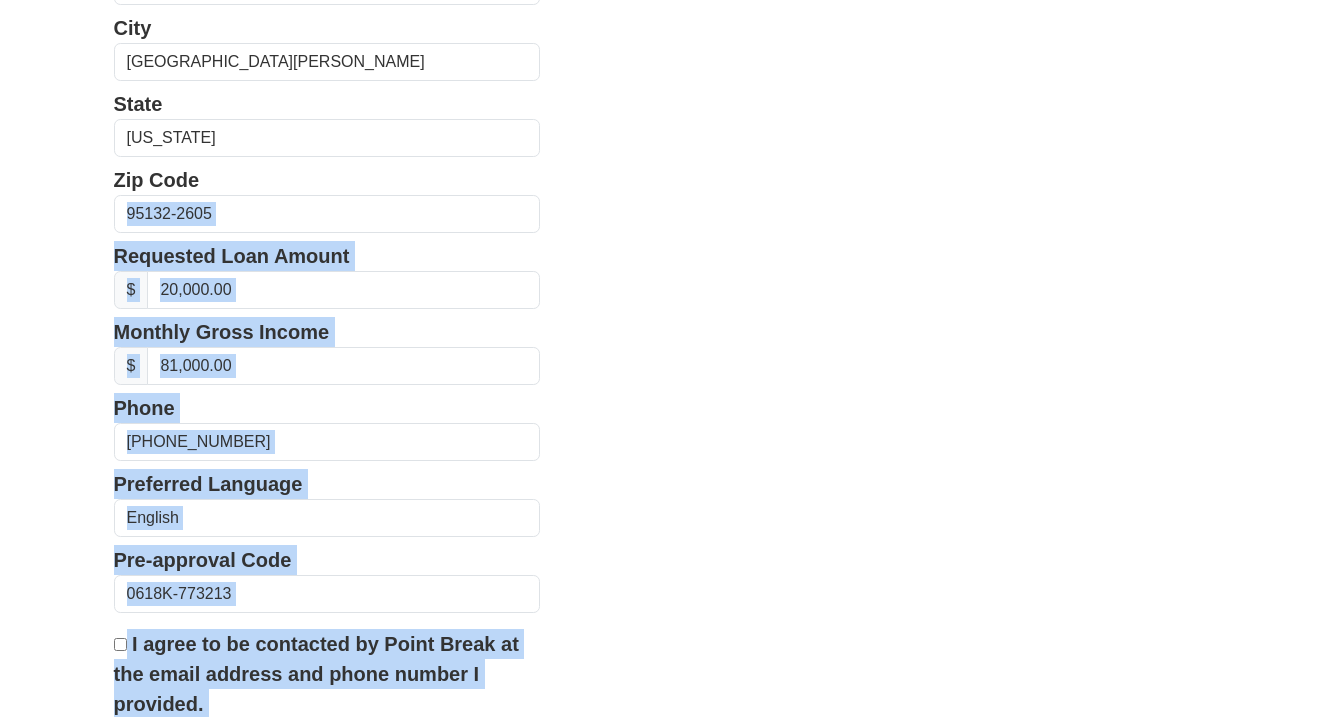 click on "First Name
[PERSON_NAME]
Last Name
[PERSON_NAME]
Email Address
Re-Enter Email Address
Date of Birth
Street Address
[STREET_ADDRESS][MEDICAL_DATA]
City
[GEOGRAPHIC_DATA][PERSON_NAME]
State
[US_STATE]
[US_STATE]
[US_STATE]
[US_STATE]
[US_STATE]
[US_STATE]
[US_STATE]
[US_STATE]
[US_STATE][GEOGRAPHIC_DATA]
[US_STATE]
[US_STATE]
[US_STATE]
[US_STATE]
[US_STATE]
[US_STATE]" at bounding box center [672, 210] 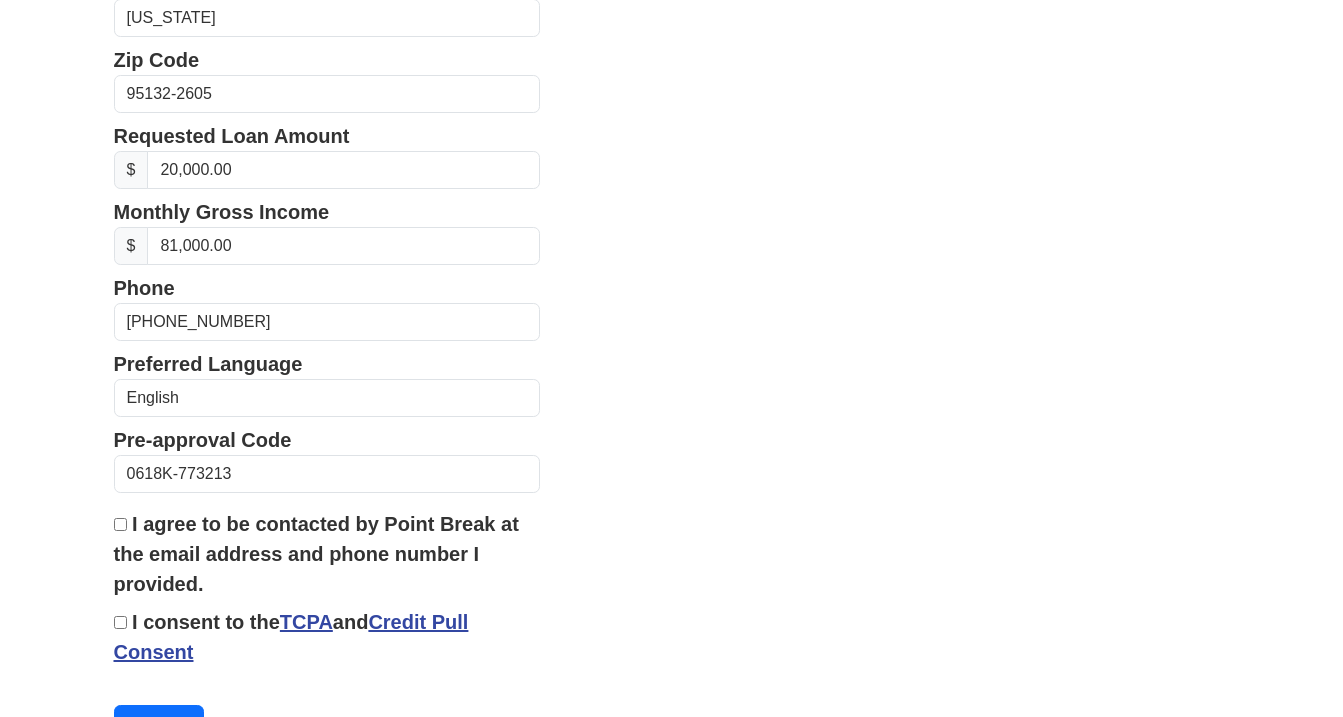 scroll, scrollTop: 766, scrollLeft: 0, axis: vertical 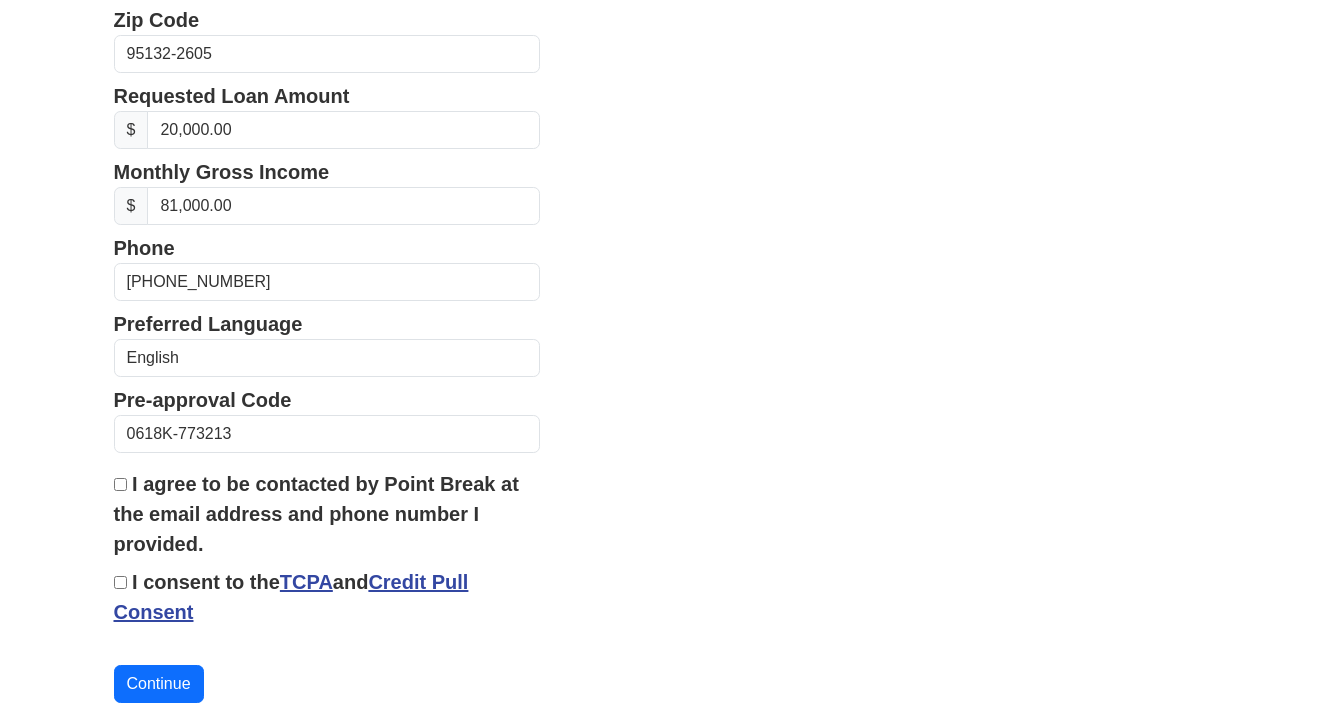 click on "I agree to be contacted by Point Break at the email address and phone number I provided." at bounding box center [120, 484] 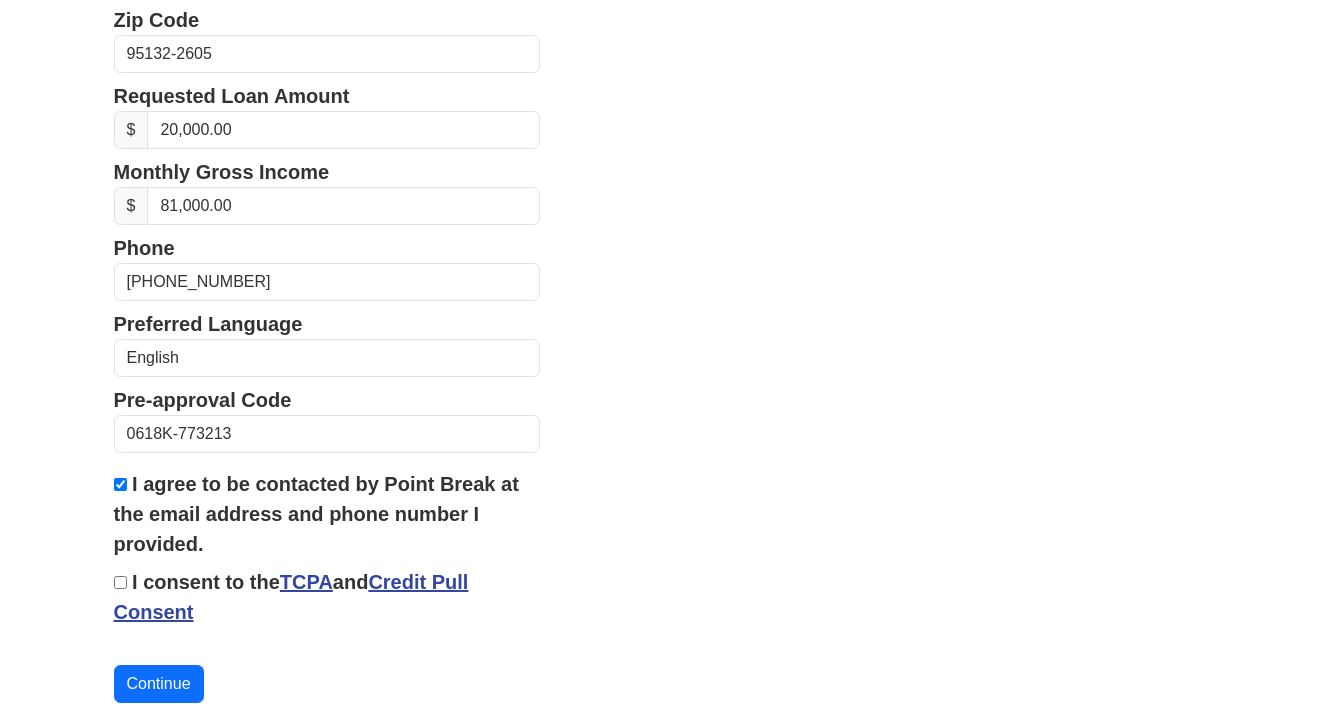 click on "I consent to the
TCPA  and
Credit Pull Consent" at bounding box center (120, 582) 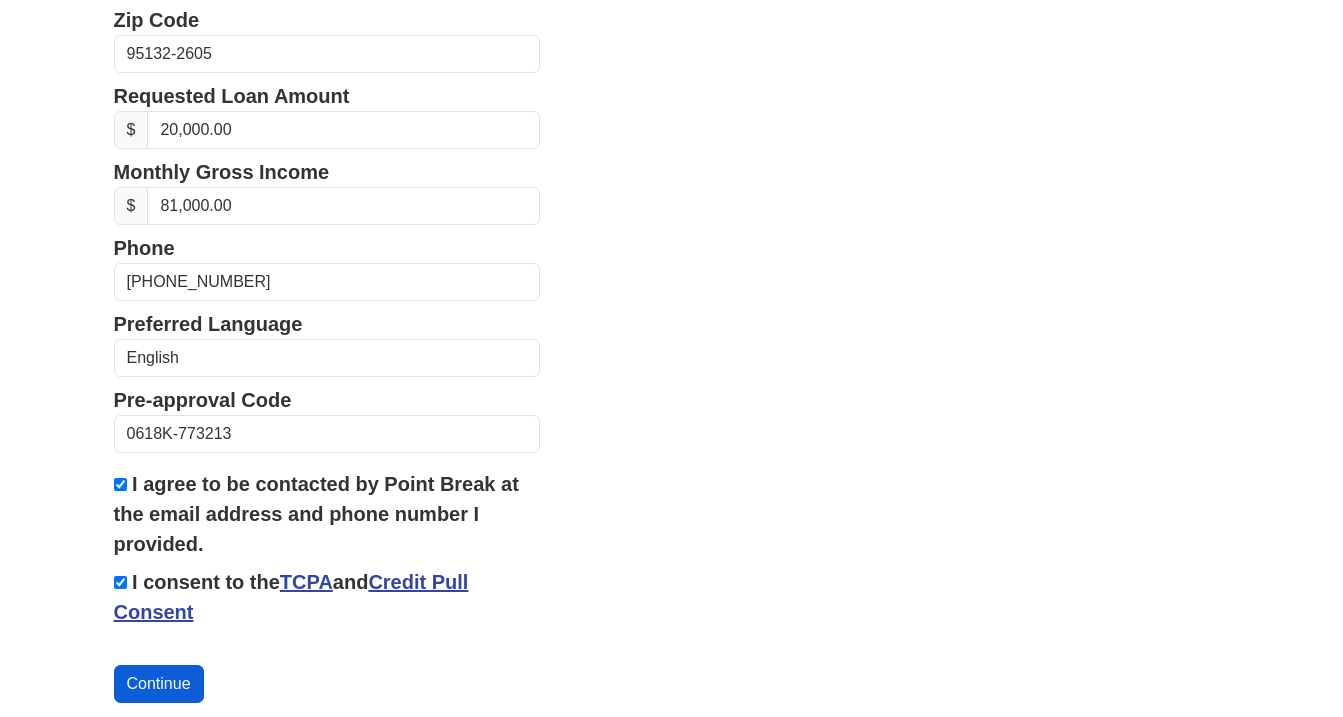 click on "Continue" at bounding box center [159, 684] 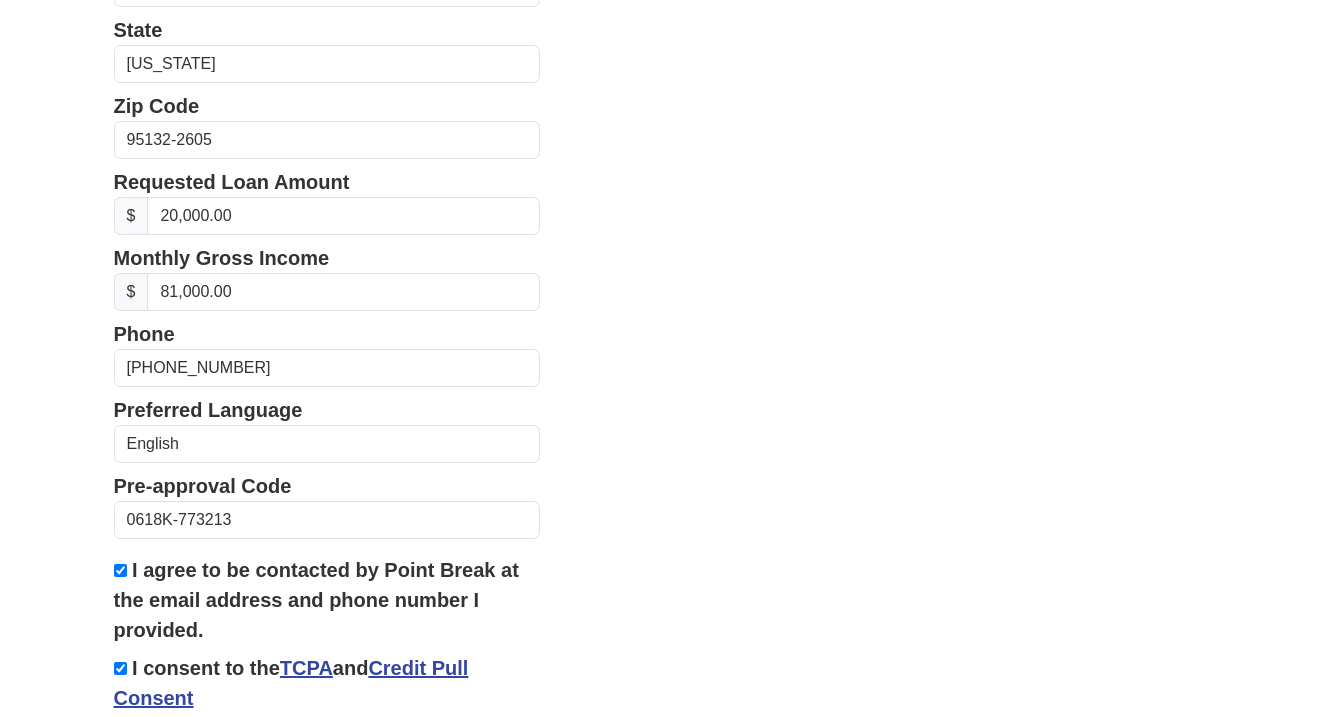scroll, scrollTop: 852, scrollLeft: 0, axis: vertical 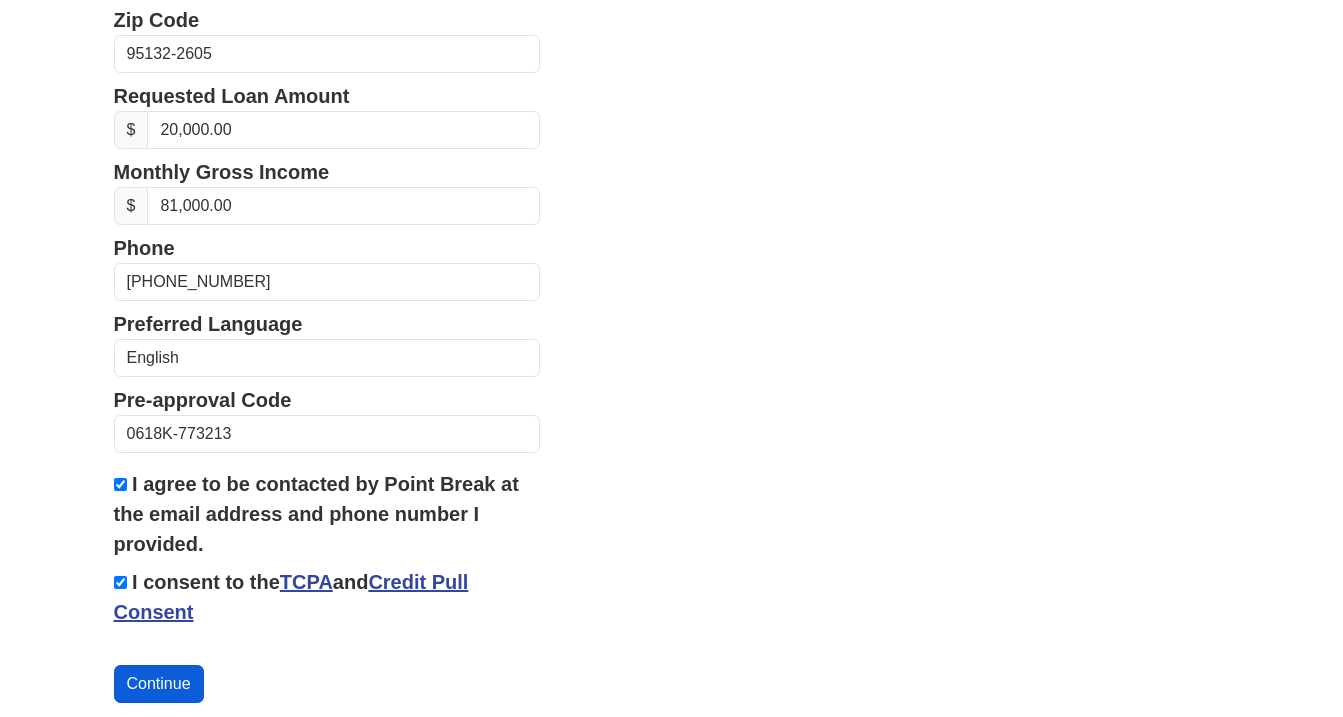 click on "Continue" at bounding box center (159, 684) 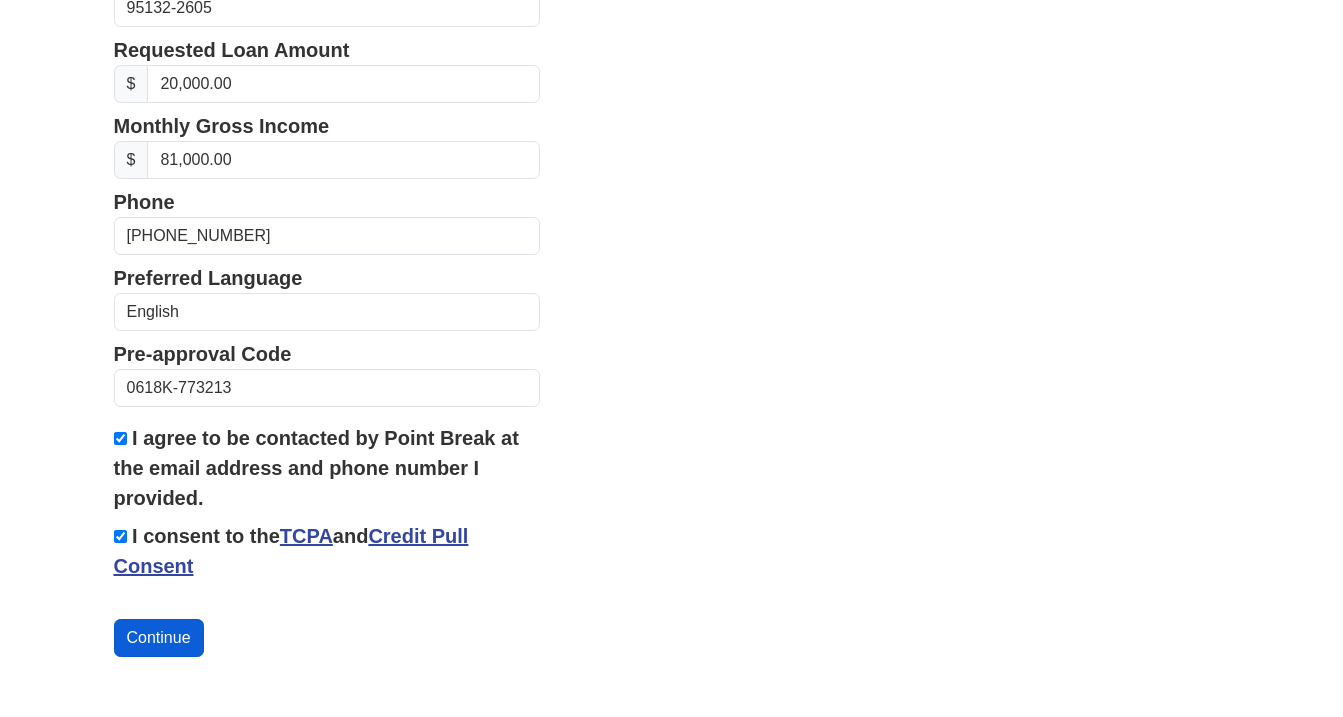 scroll, scrollTop: 867, scrollLeft: 0, axis: vertical 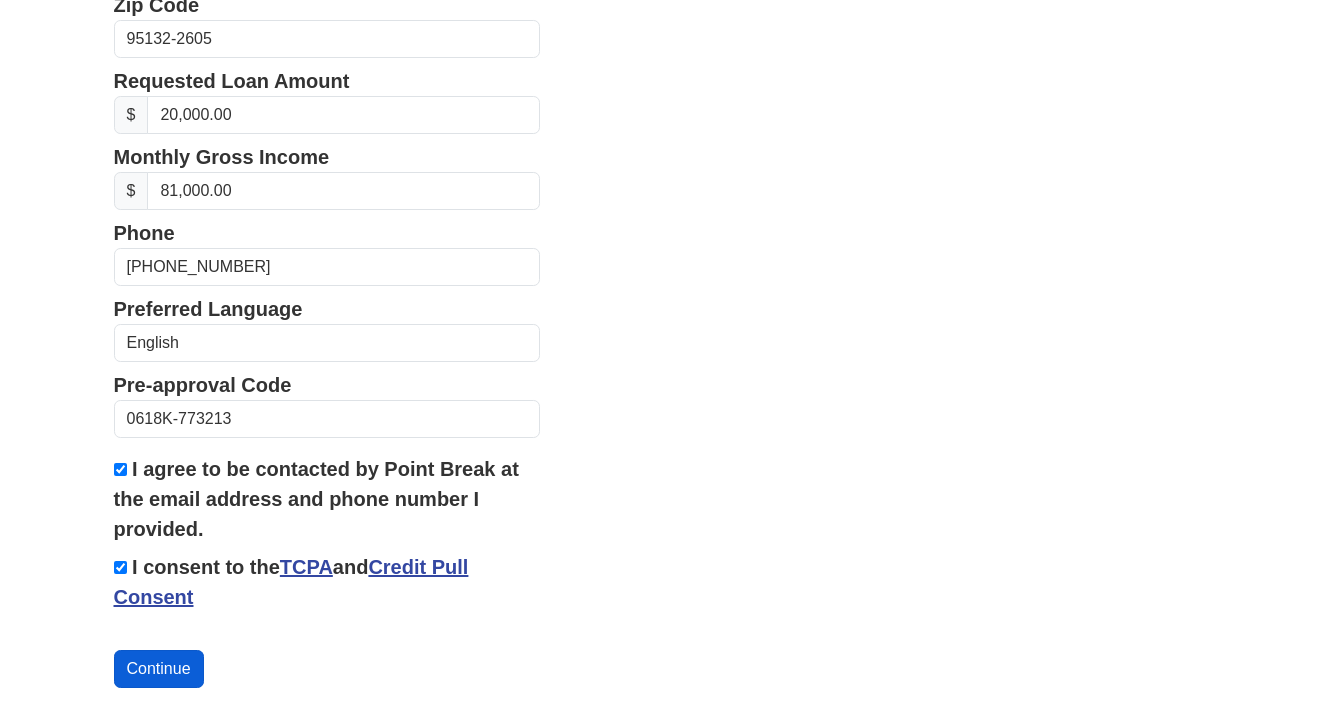 click on "Continue" at bounding box center [159, 669] 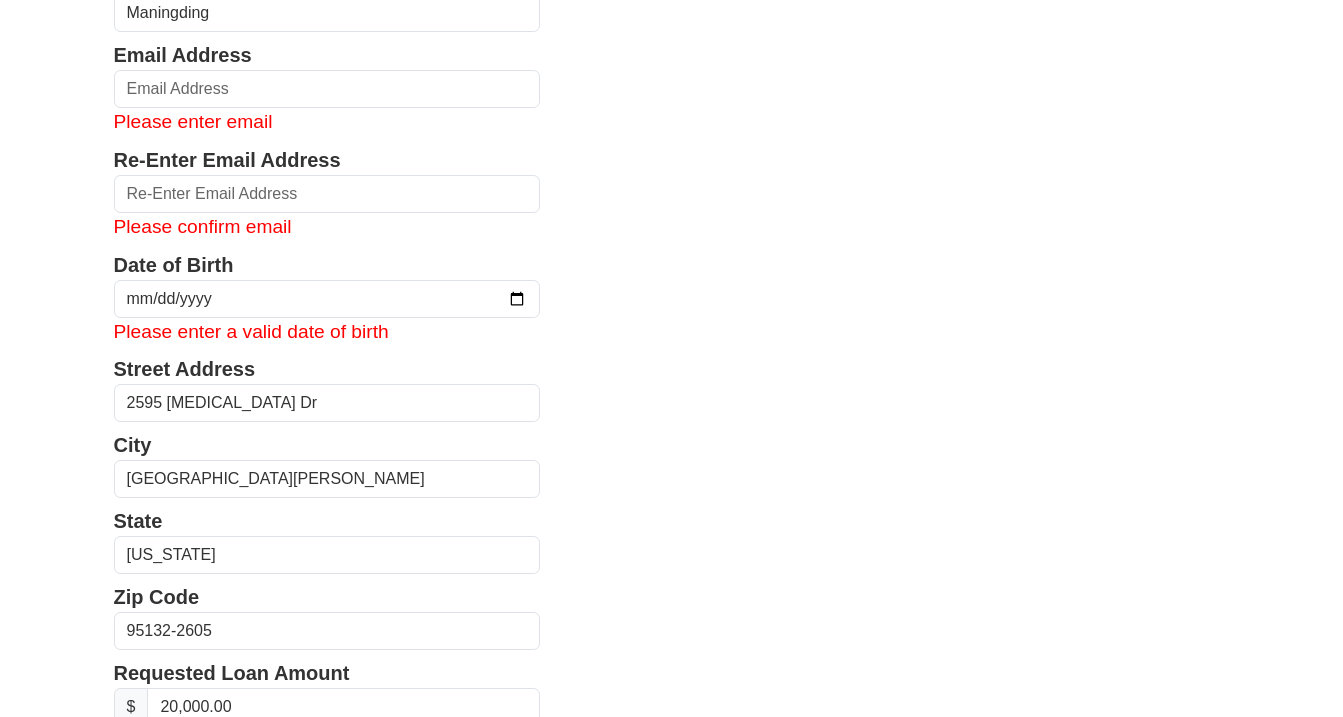 scroll, scrollTop: 267, scrollLeft: 0, axis: vertical 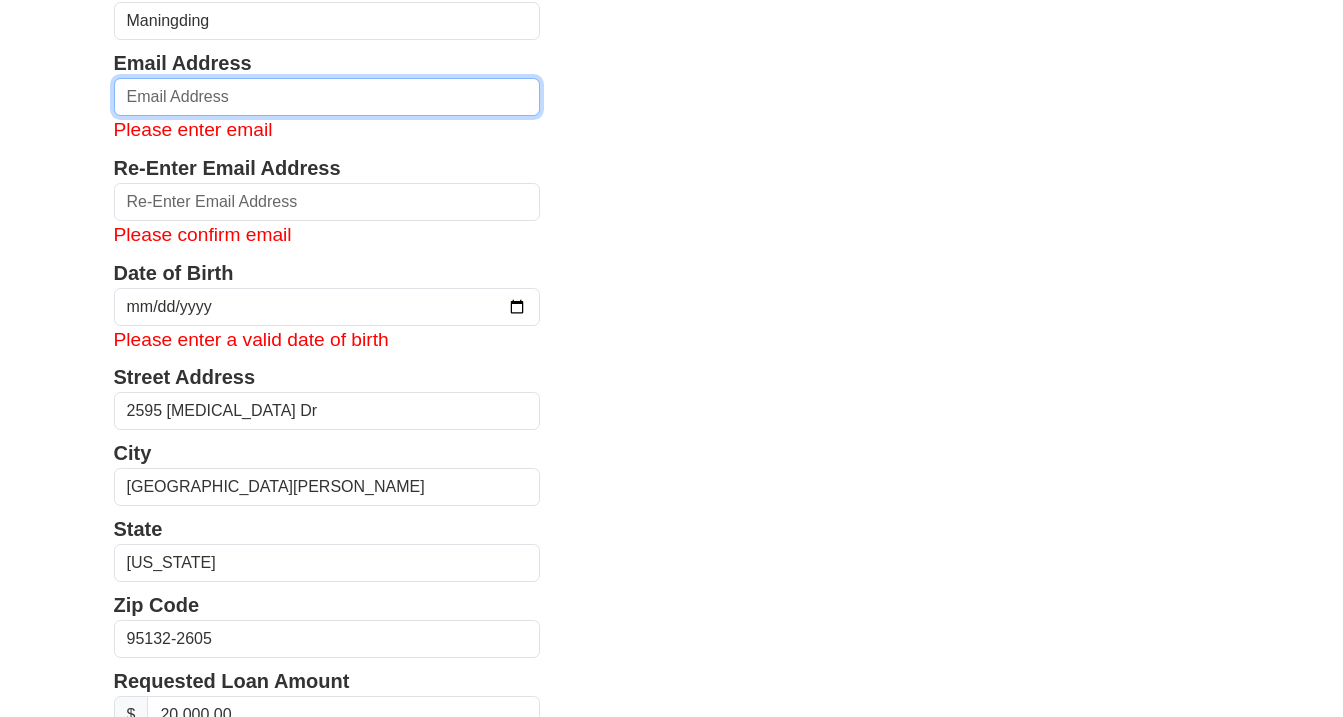 click at bounding box center (327, 97) 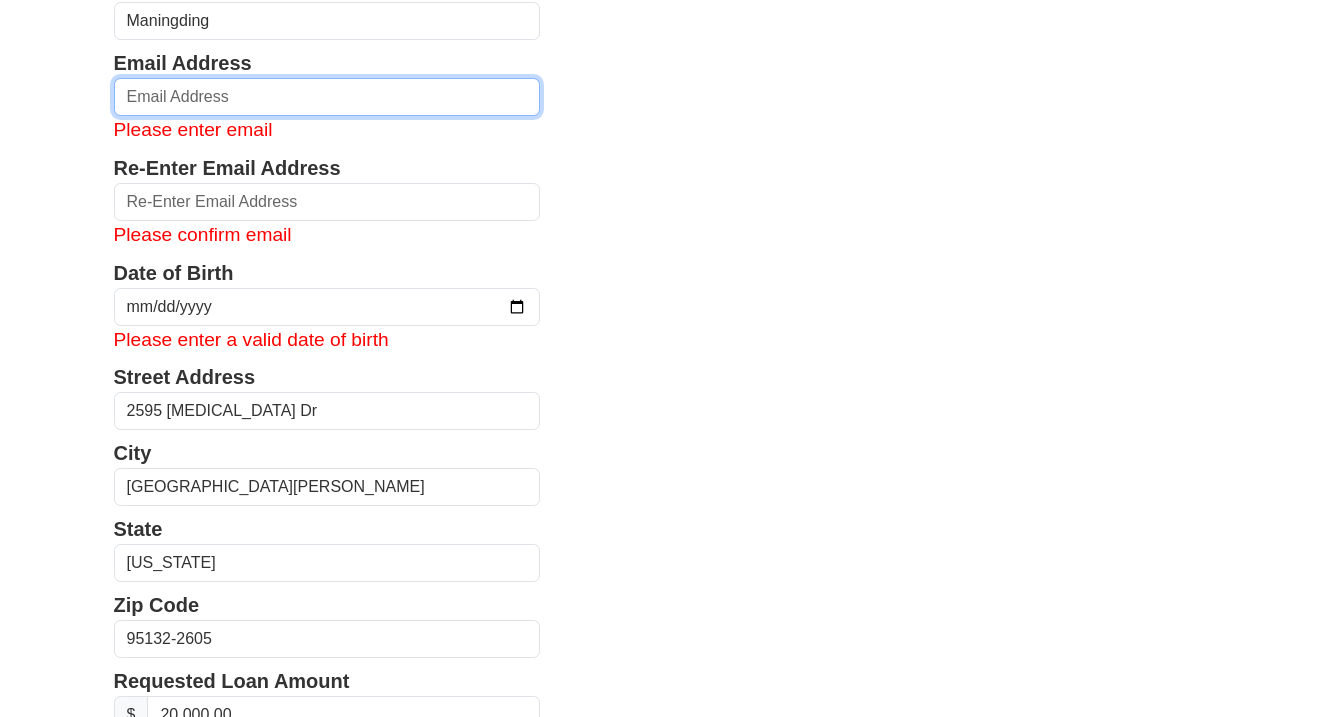 type on "[EMAIL_ADDRESS][DOMAIN_NAME]" 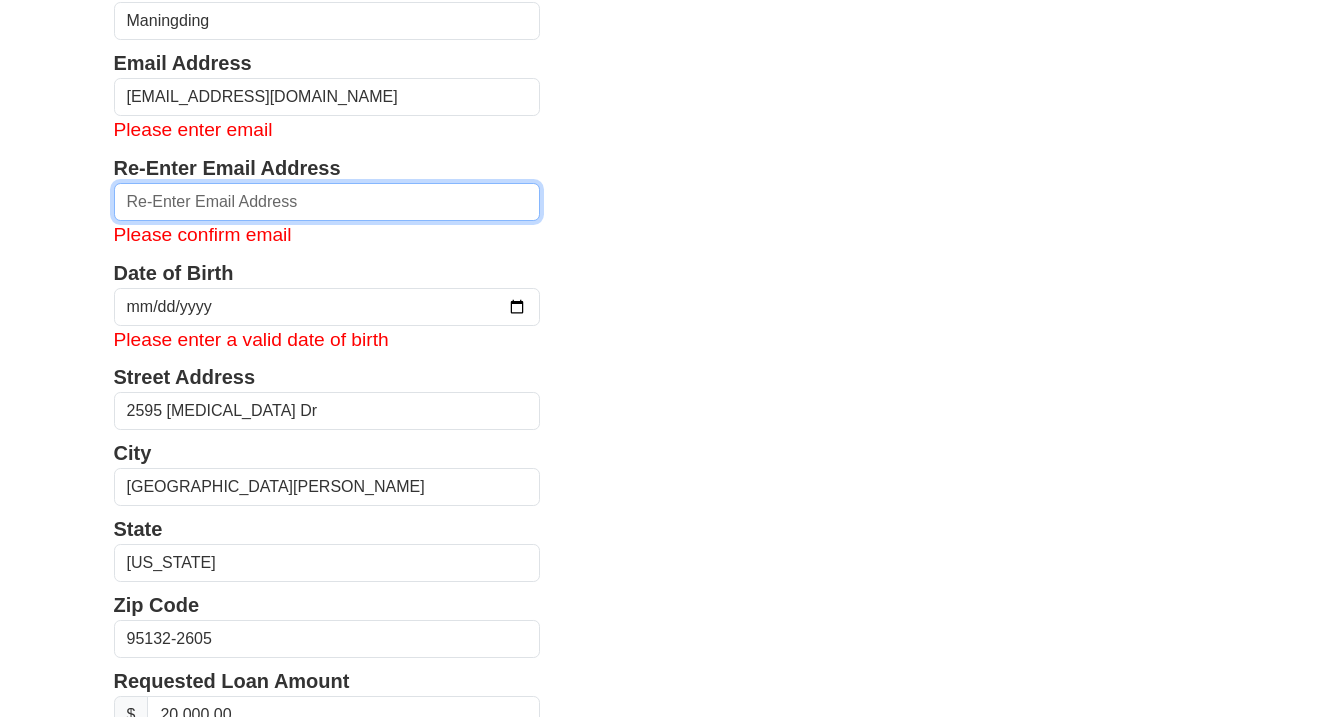 type on "[EMAIL_ADDRESS][DOMAIN_NAME]" 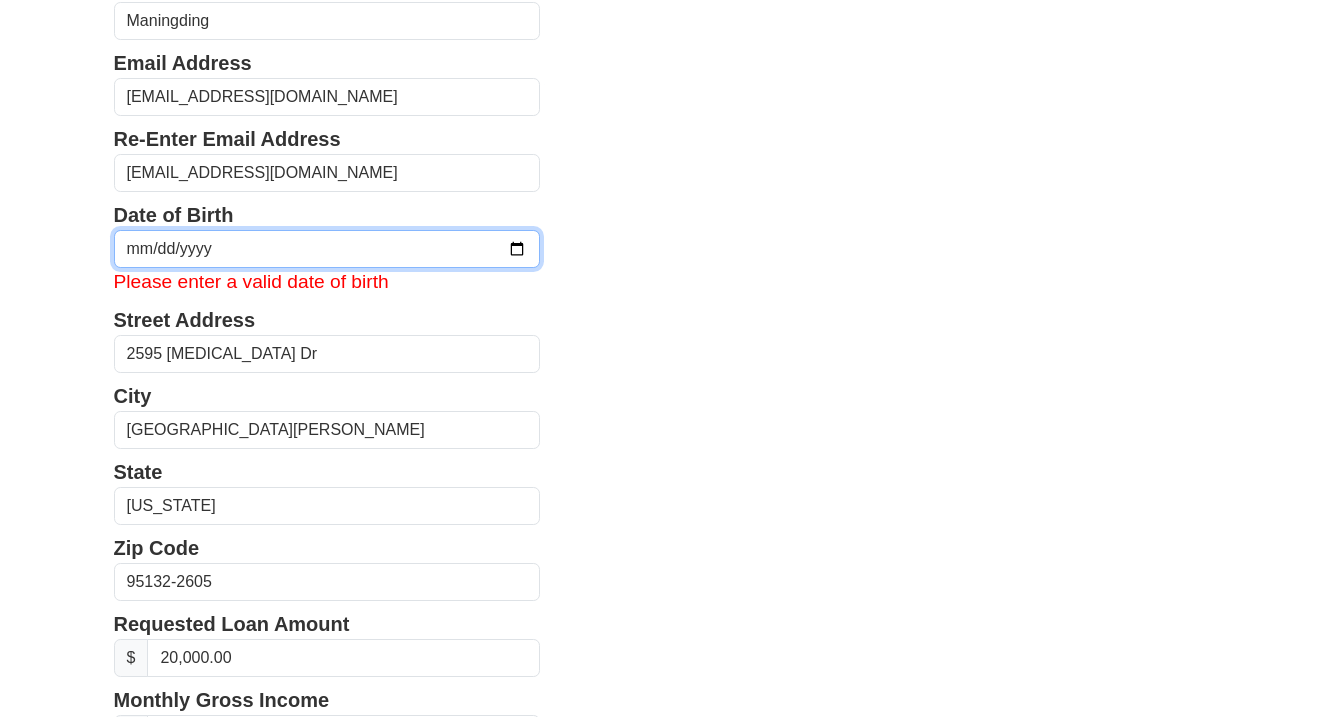 click at bounding box center (327, 249) 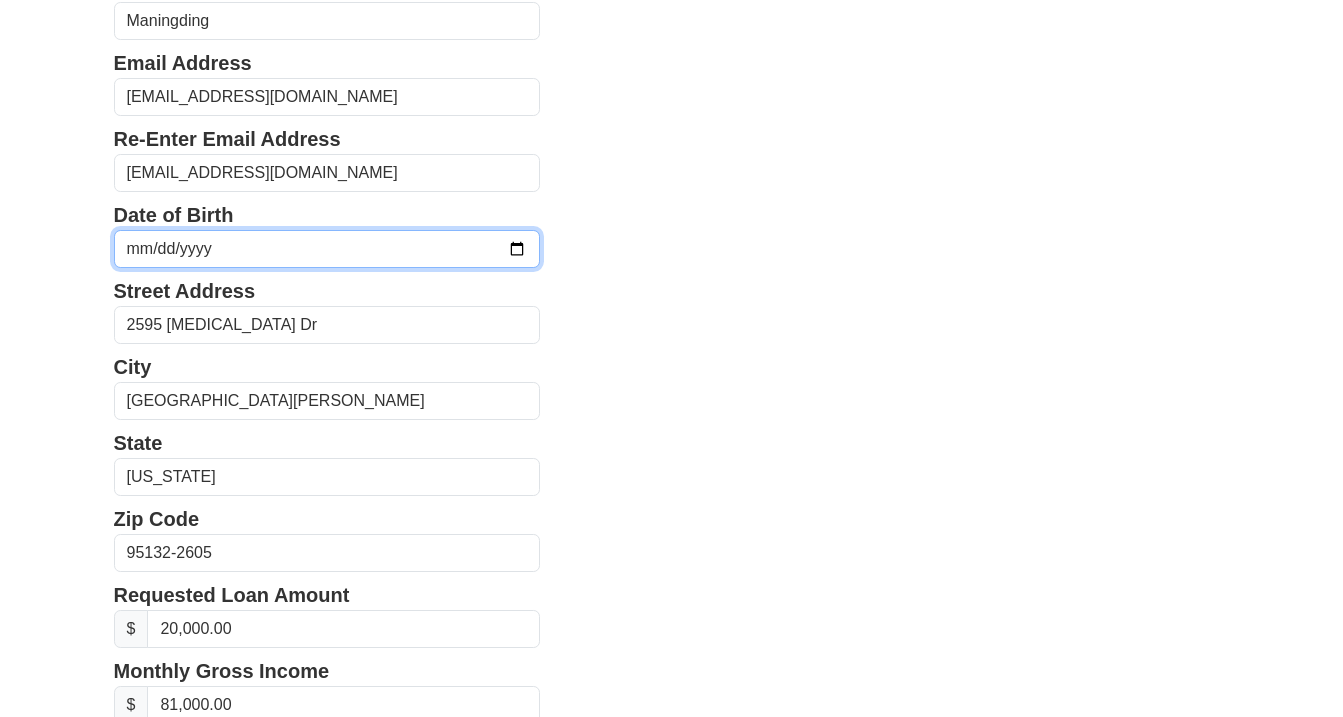 type on "[DATE]" 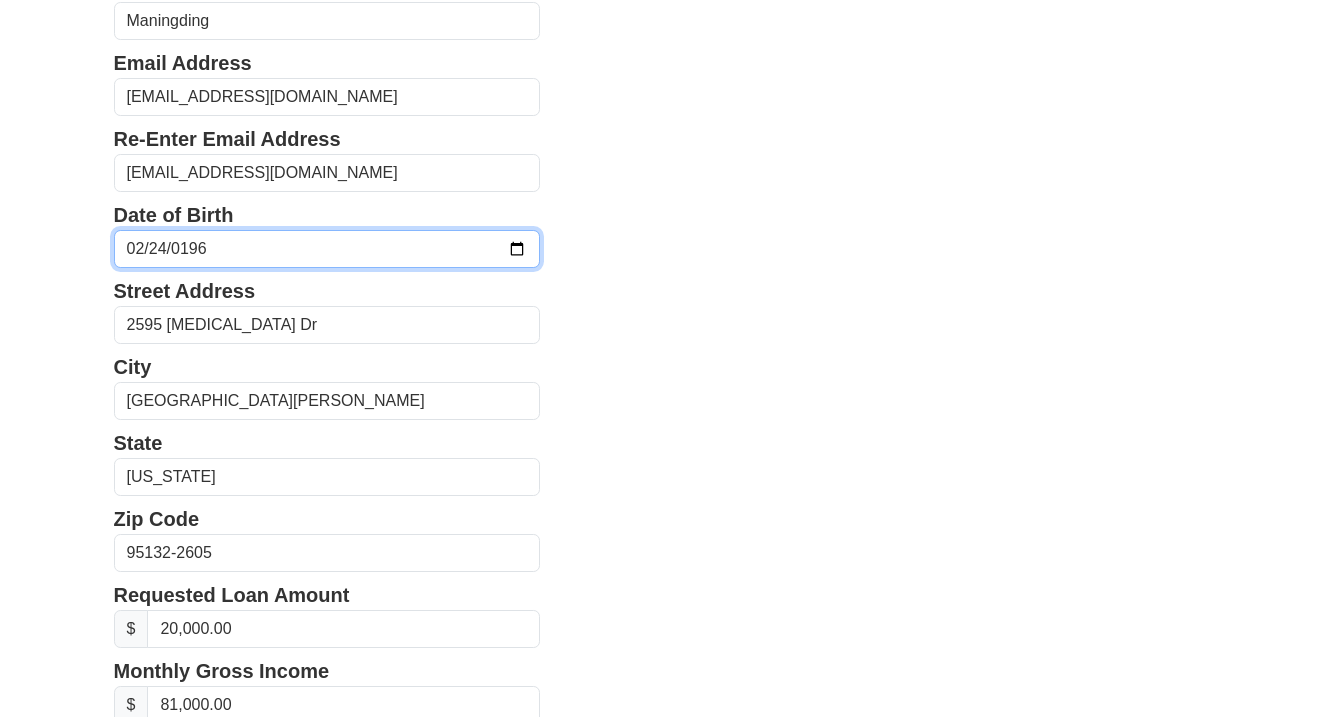 type on "[DATE]" 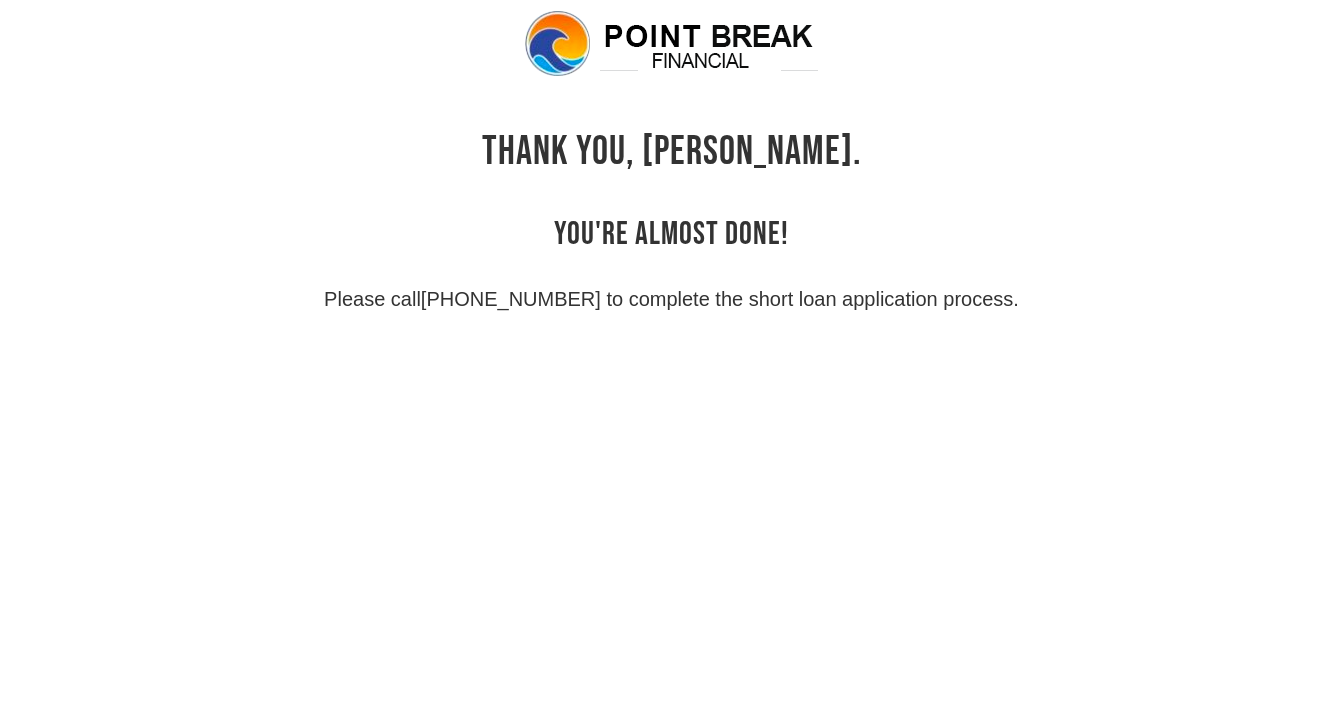 scroll, scrollTop: 48, scrollLeft: 0, axis: vertical 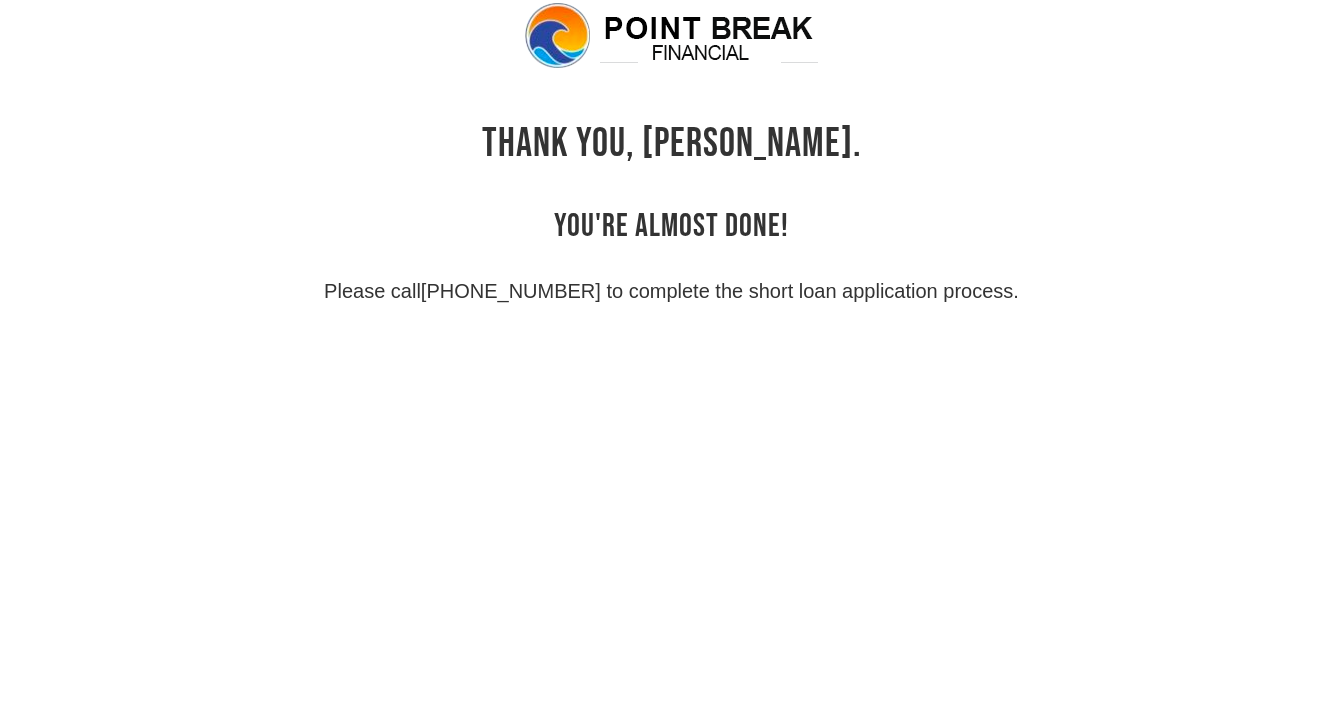 drag, startPoint x: 852, startPoint y: 71, endPoint x: 467, endPoint y: 34, distance: 386.77383 